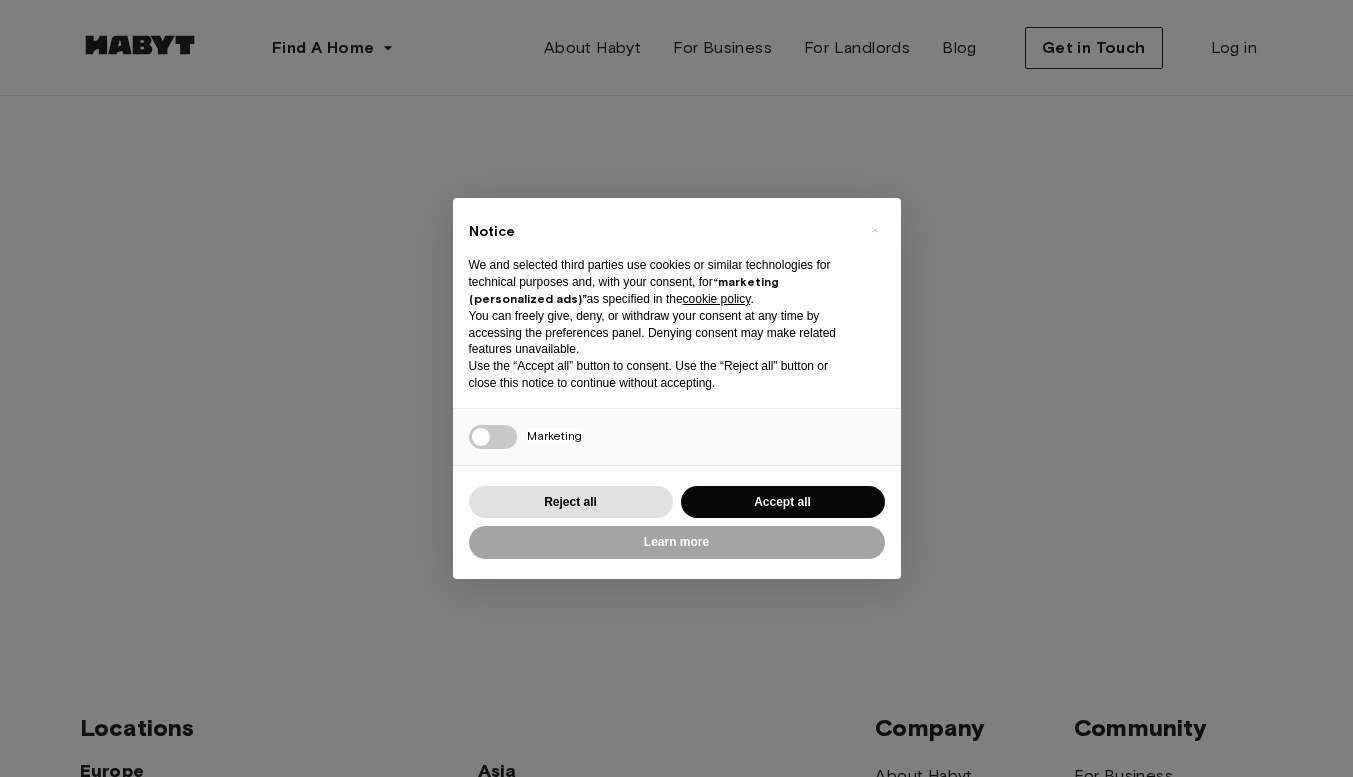 scroll, scrollTop: 0, scrollLeft: 0, axis: both 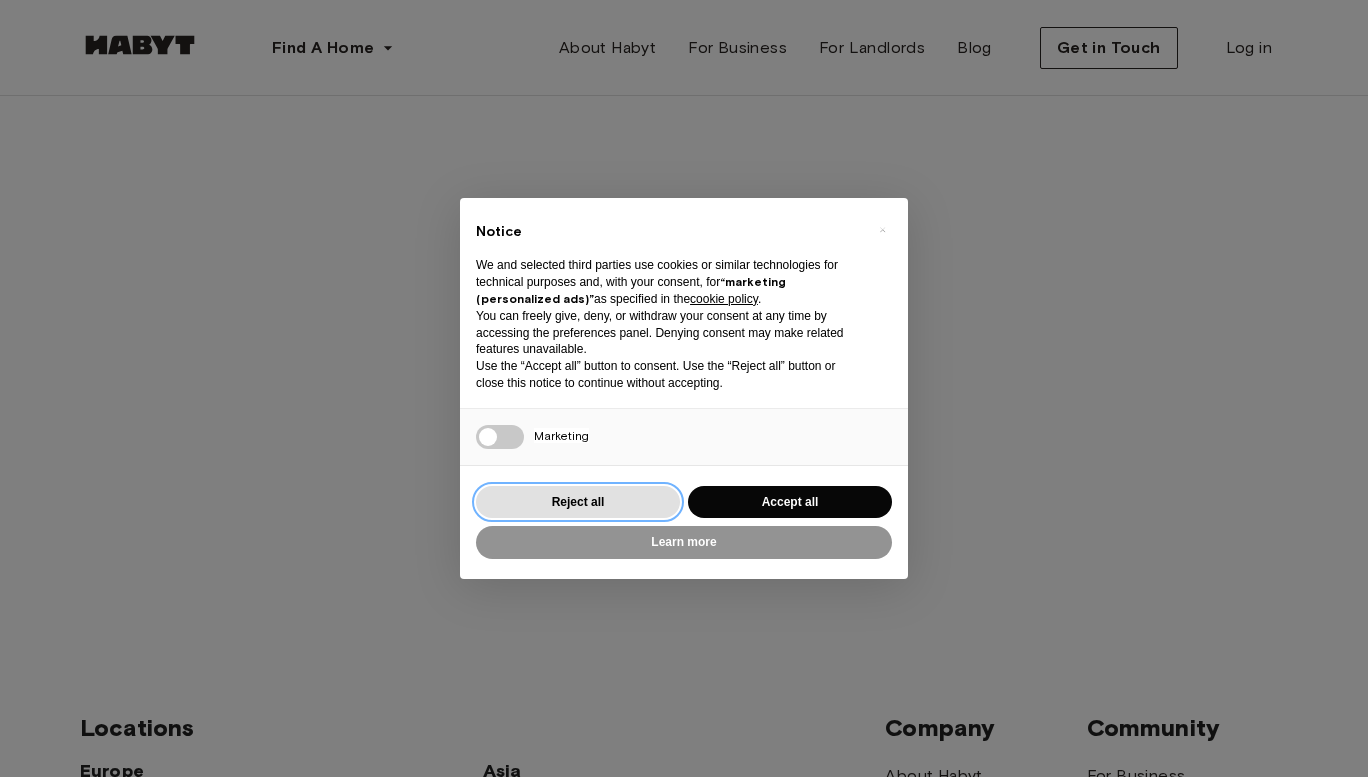 click on "Reject all" at bounding box center (578, 502) 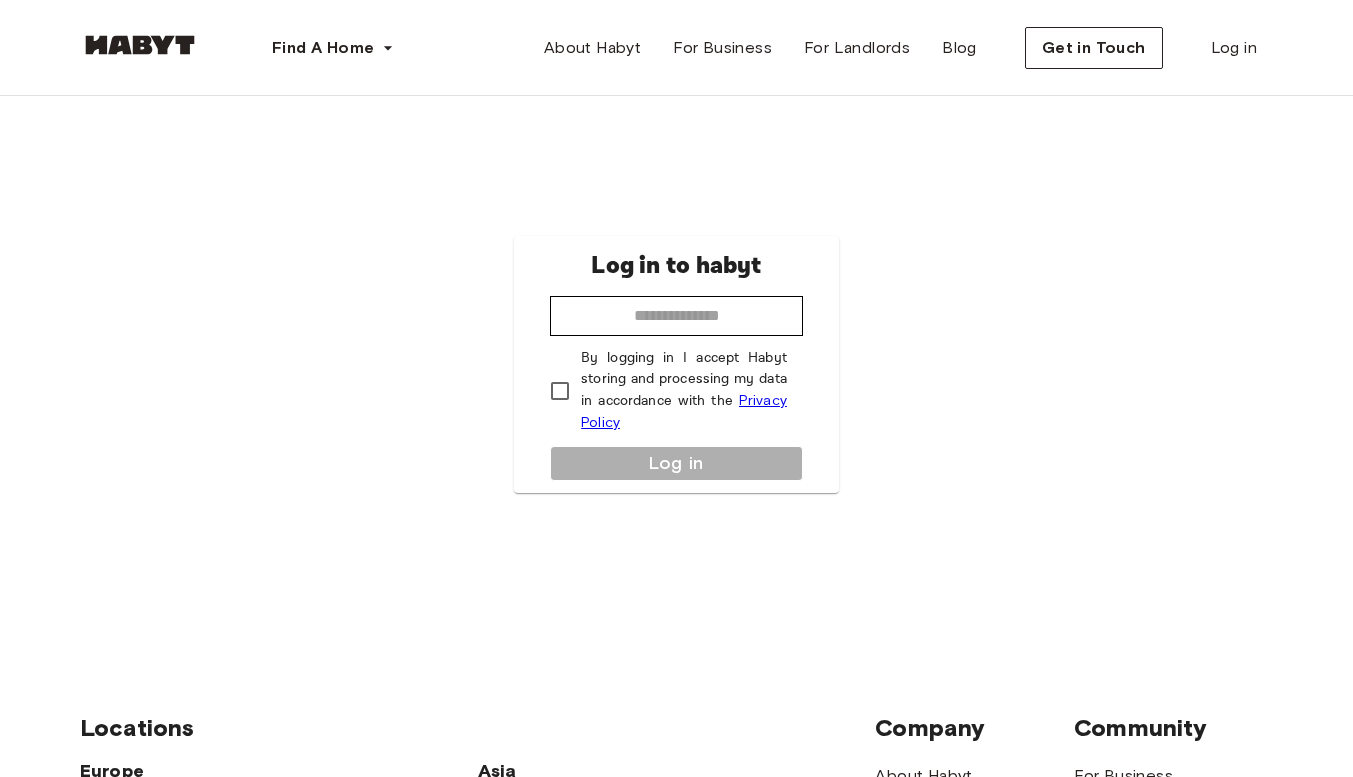 scroll, scrollTop: 0, scrollLeft: 0, axis: both 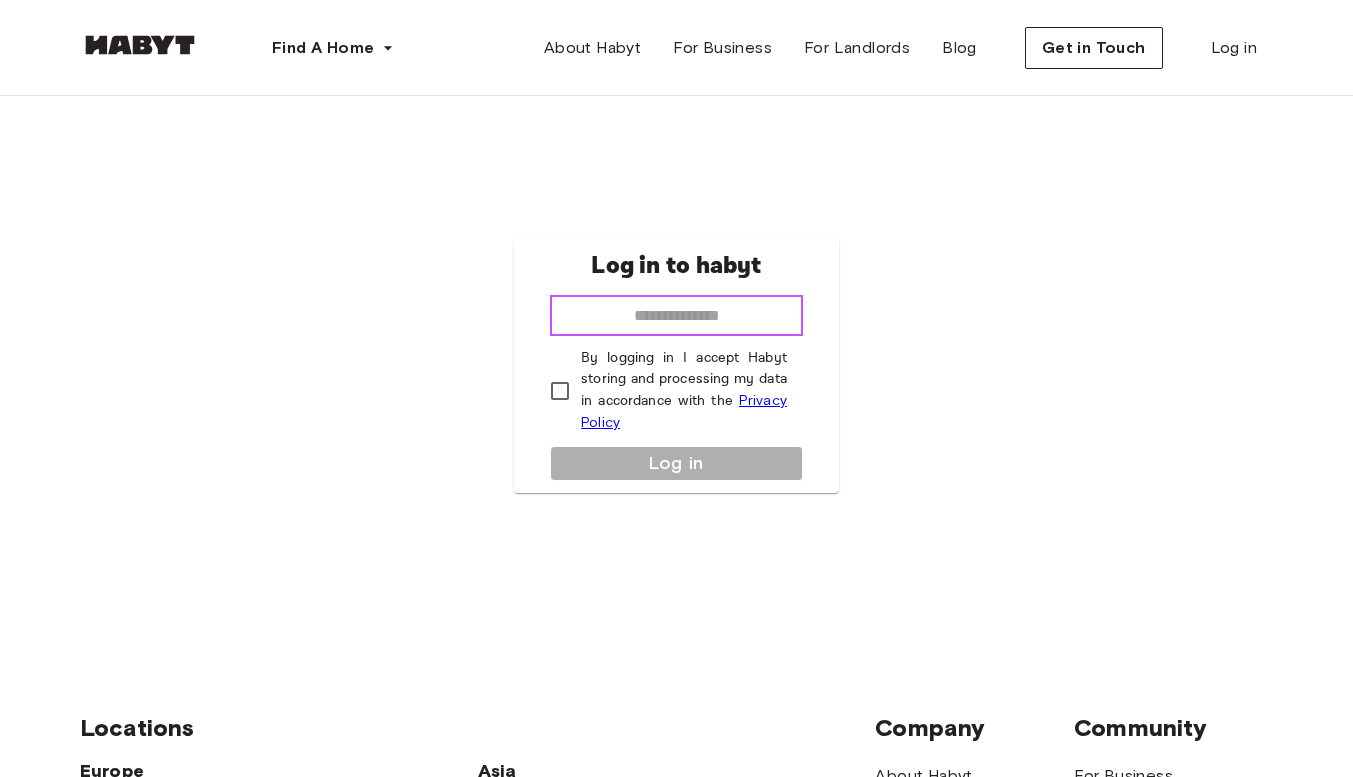 click at bounding box center [676, 316] 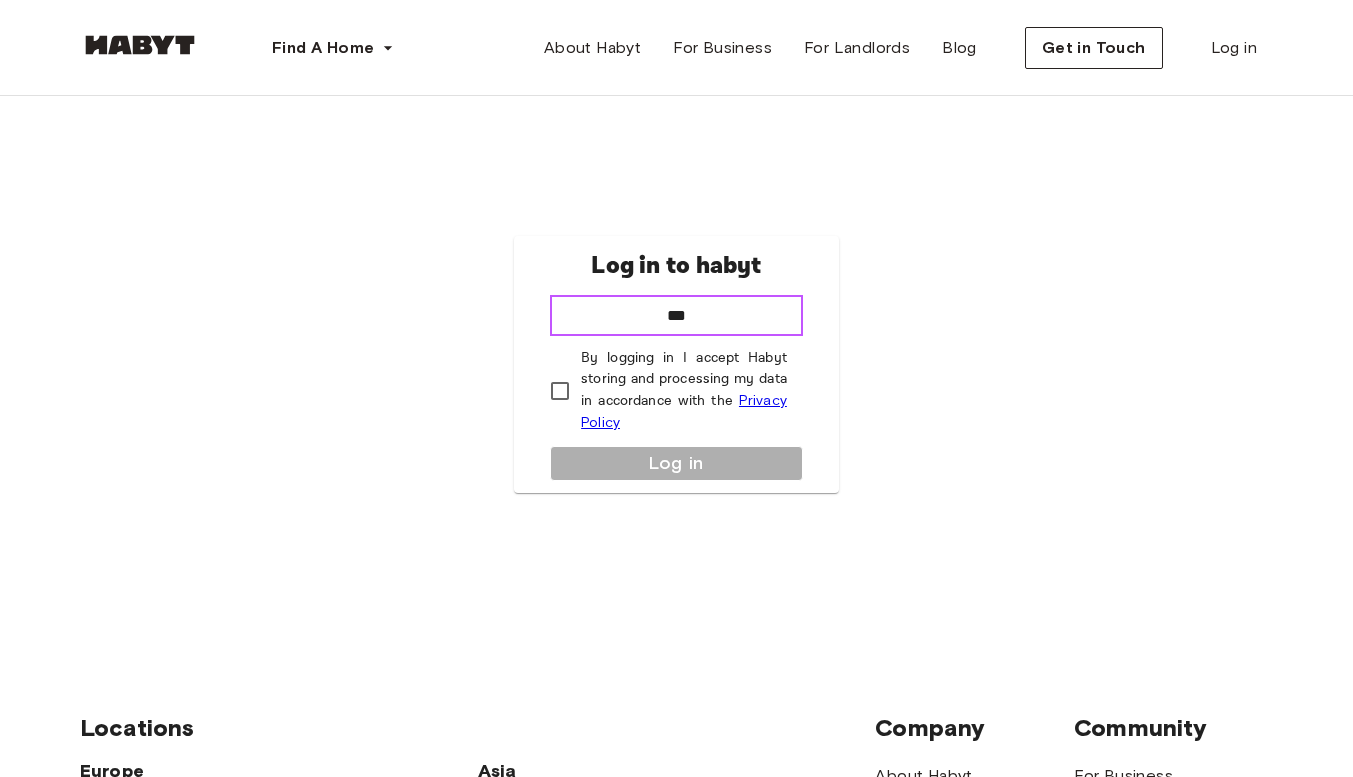 type on "**********" 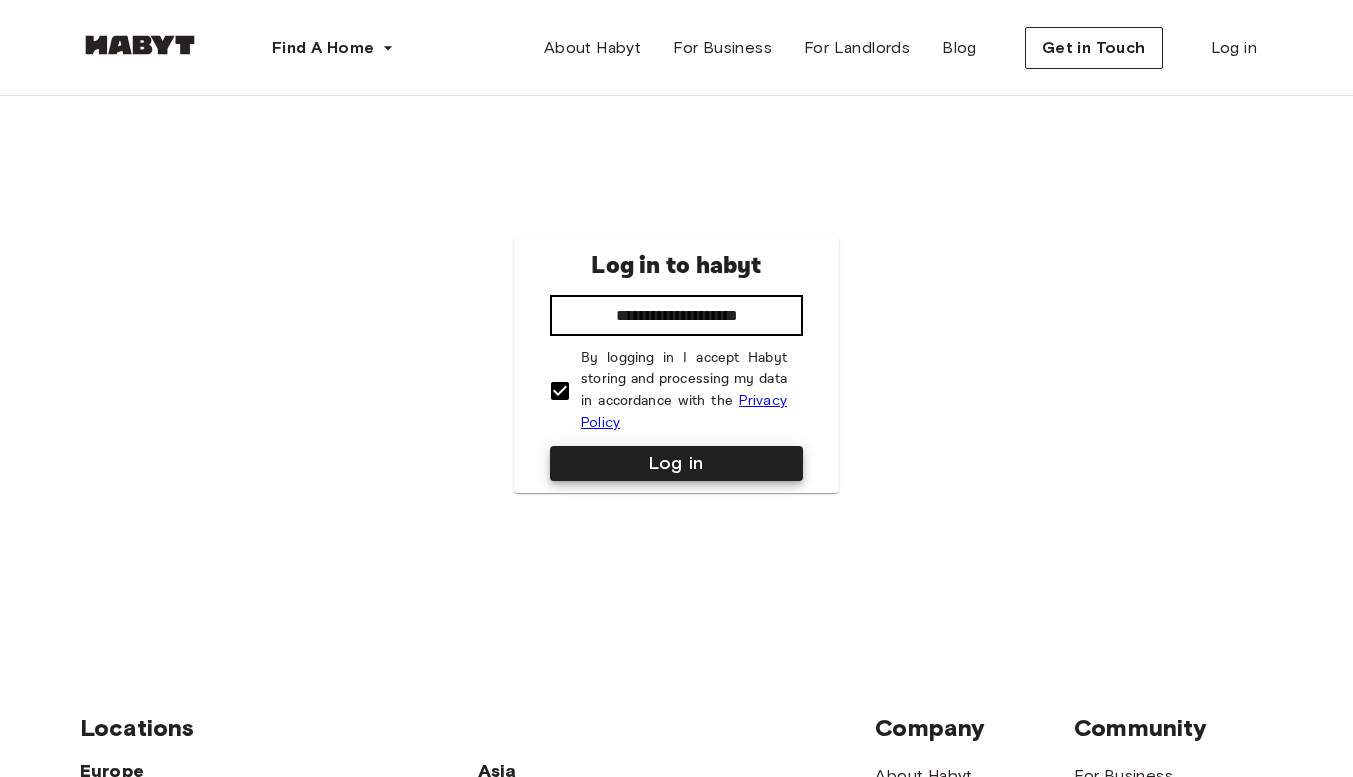 type 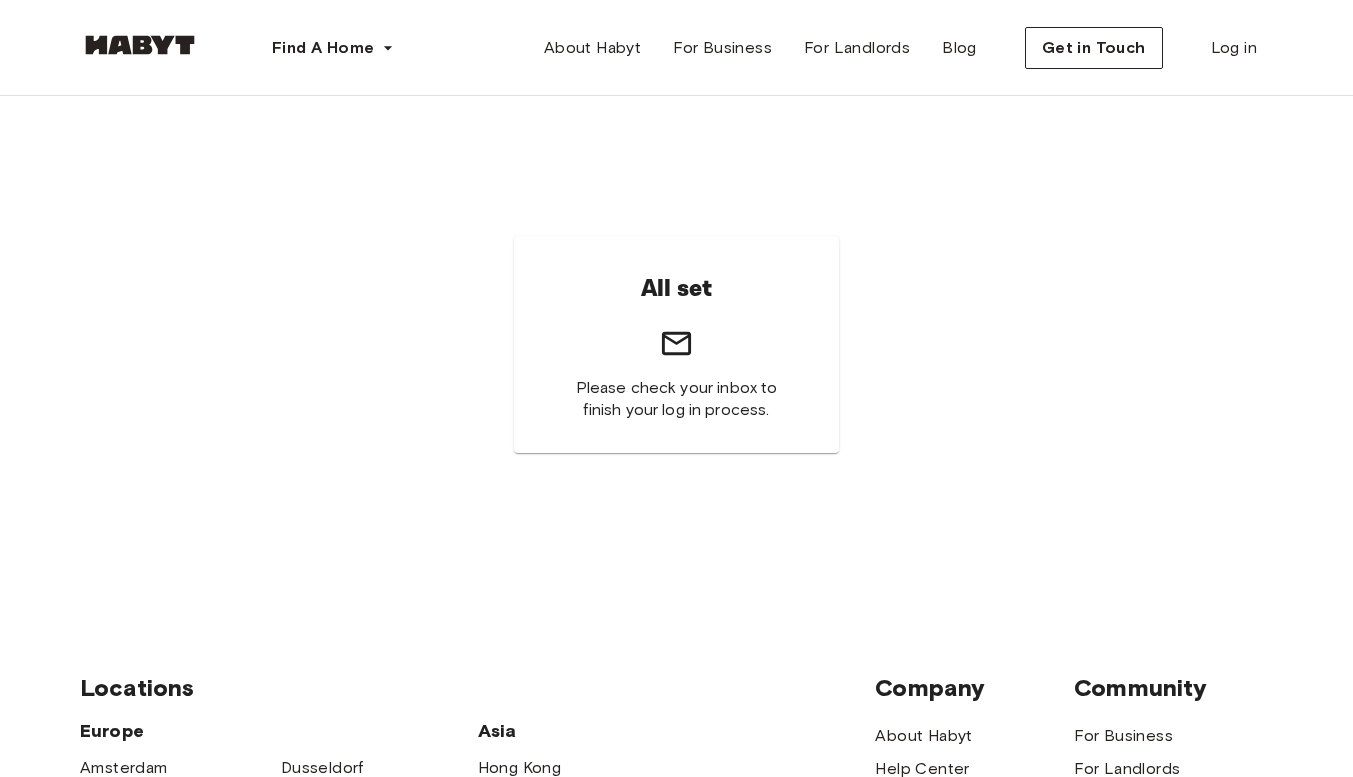scroll, scrollTop: 0, scrollLeft: 0, axis: both 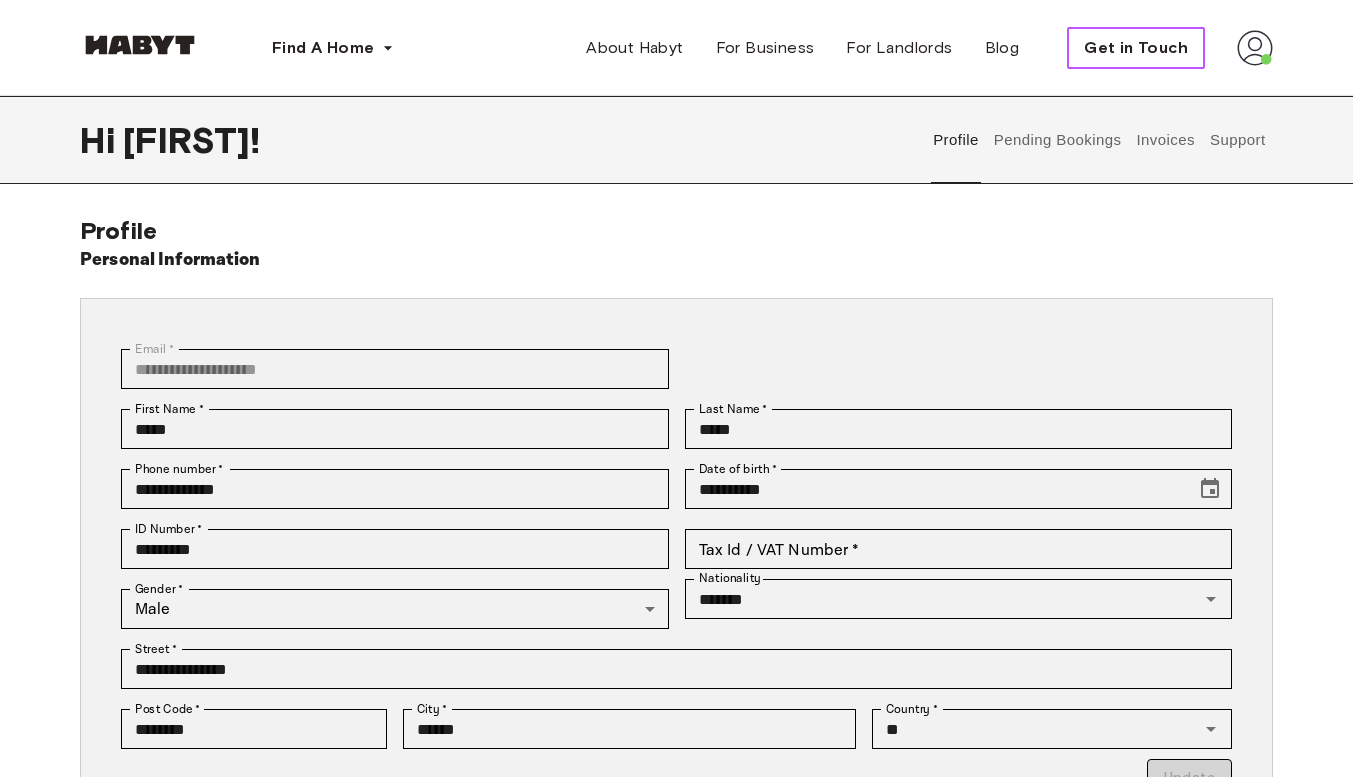 click on "Get in Touch" at bounding box center [1136, 48] 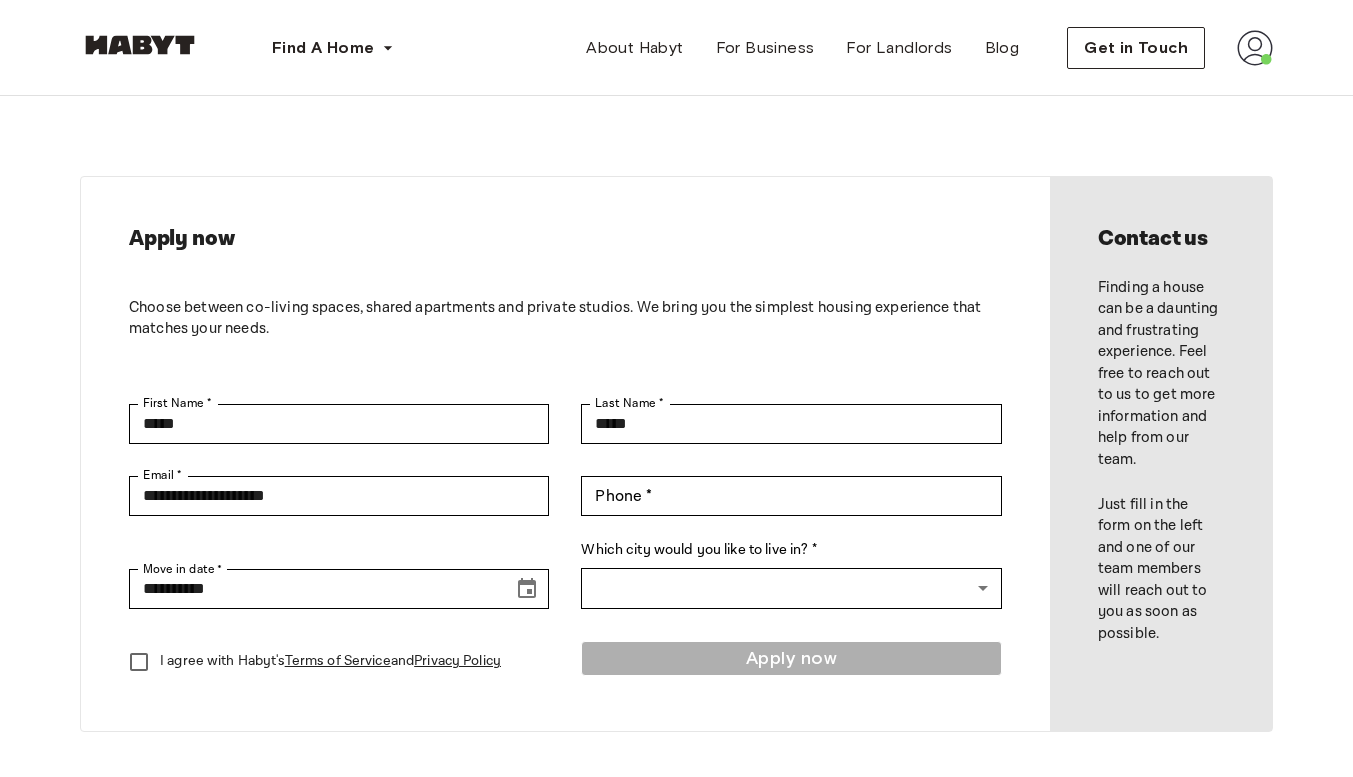 click at bounding box center (140, 45) 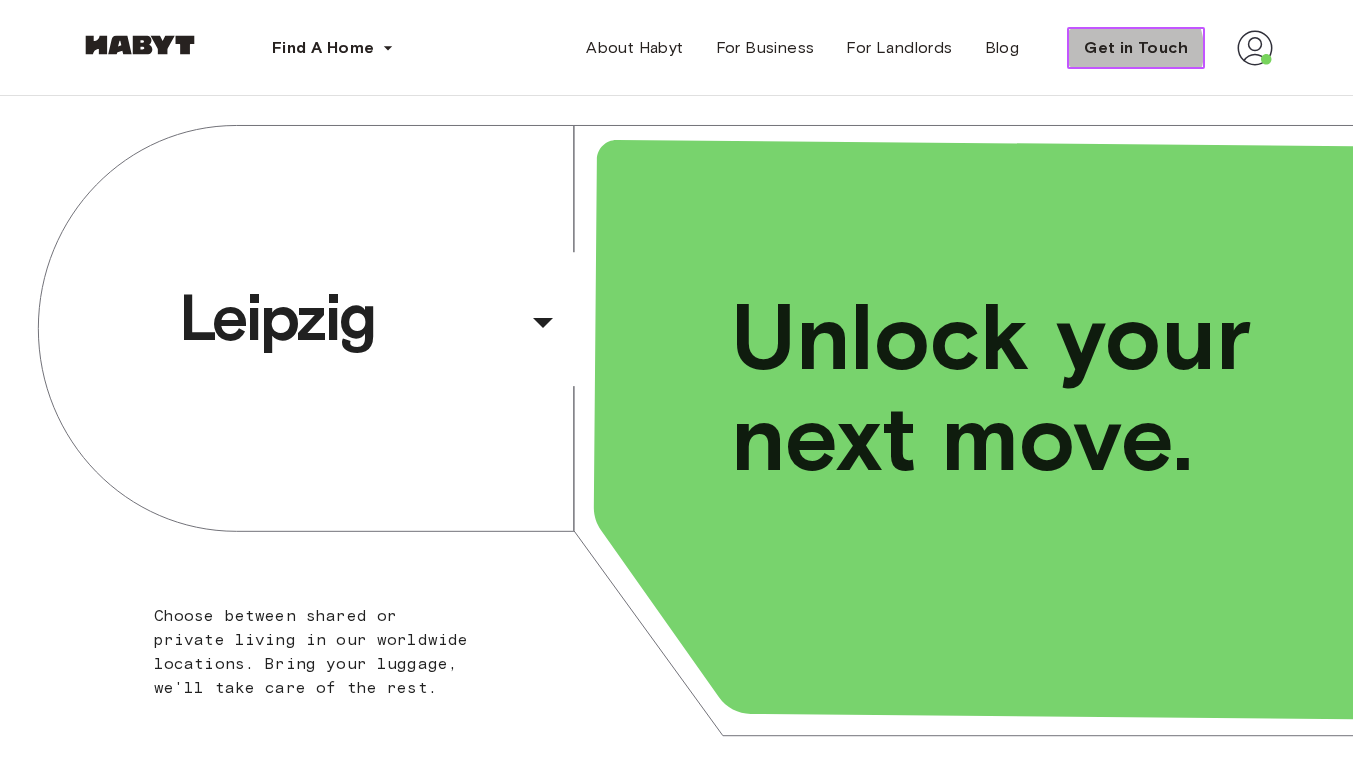 click on "Get in Touch" at bounding box center [1136, 48] 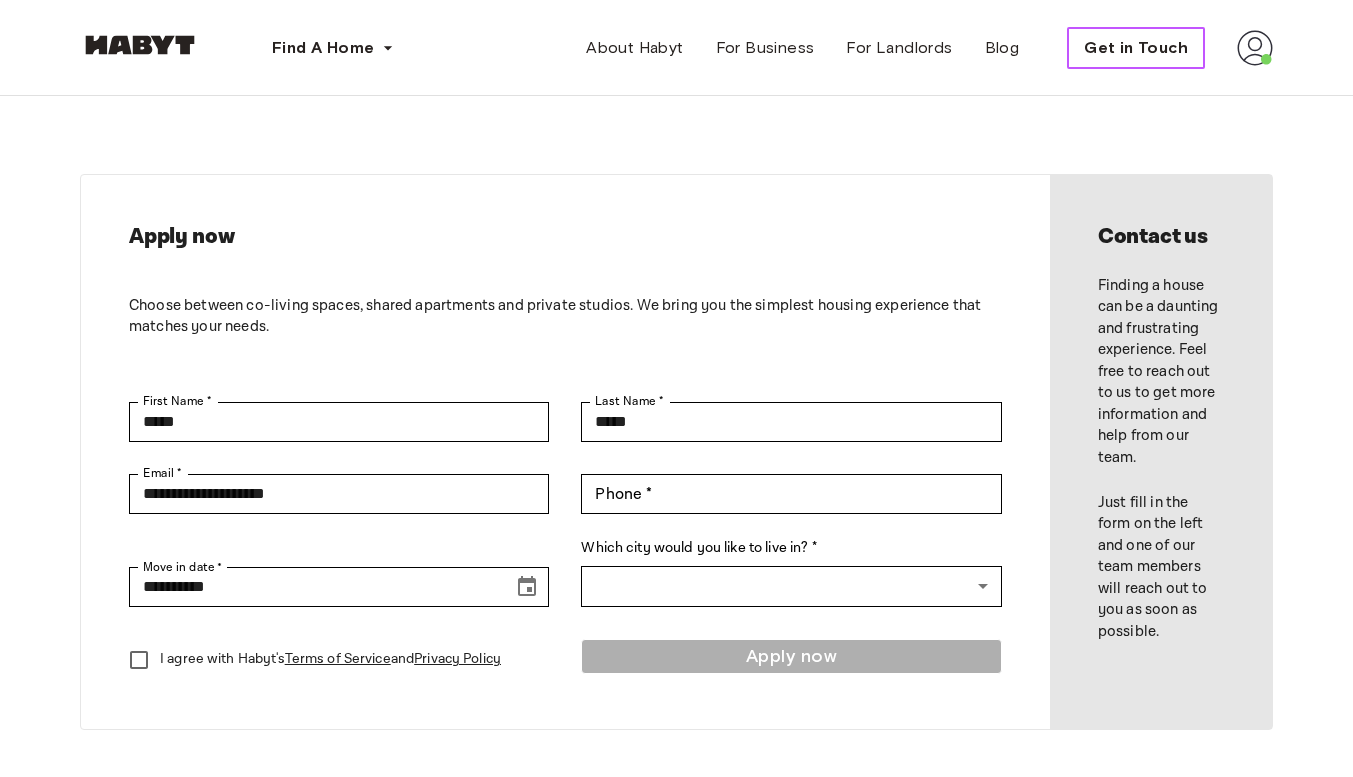 scroll, scrollTop: 0, scrollLeft: 0, axis: both 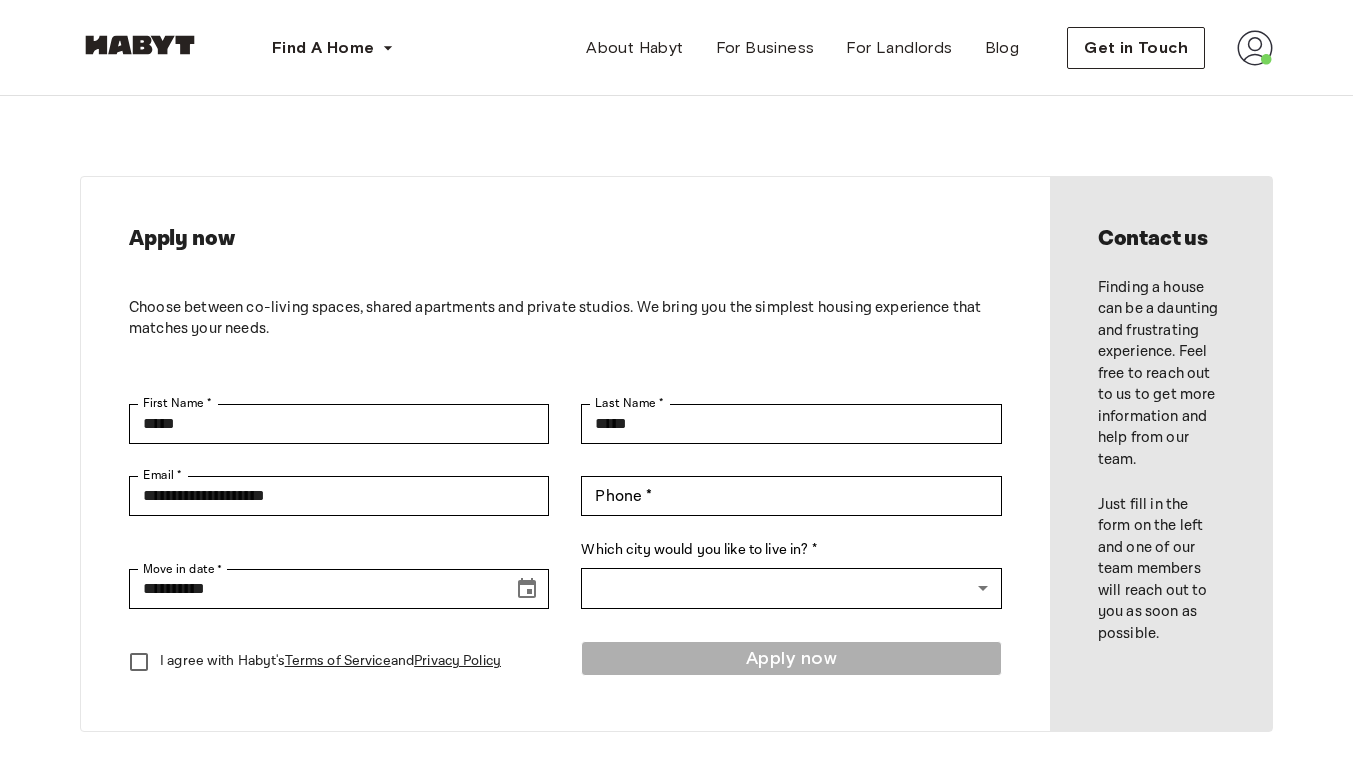 click at bounding box center [1255, 48] 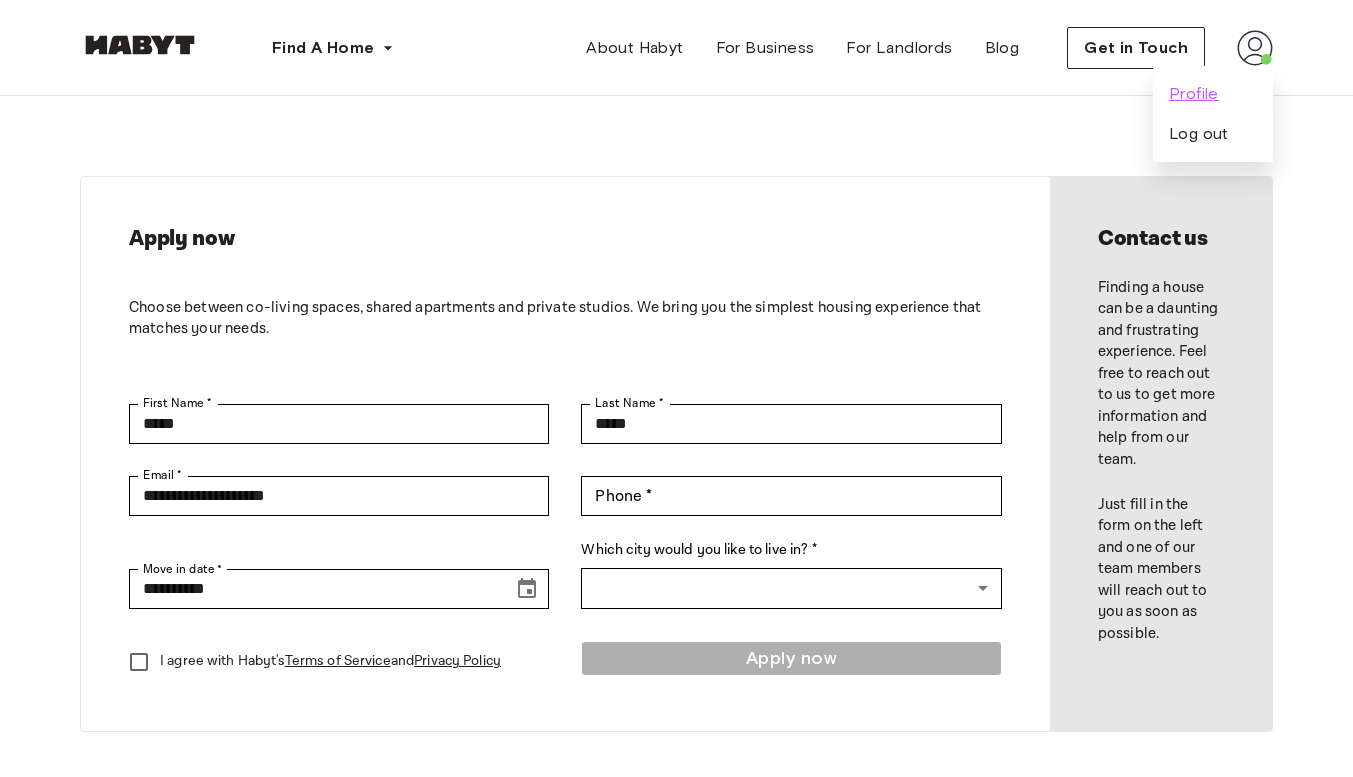 click on "Profile" at bounding box center [1194, 94] 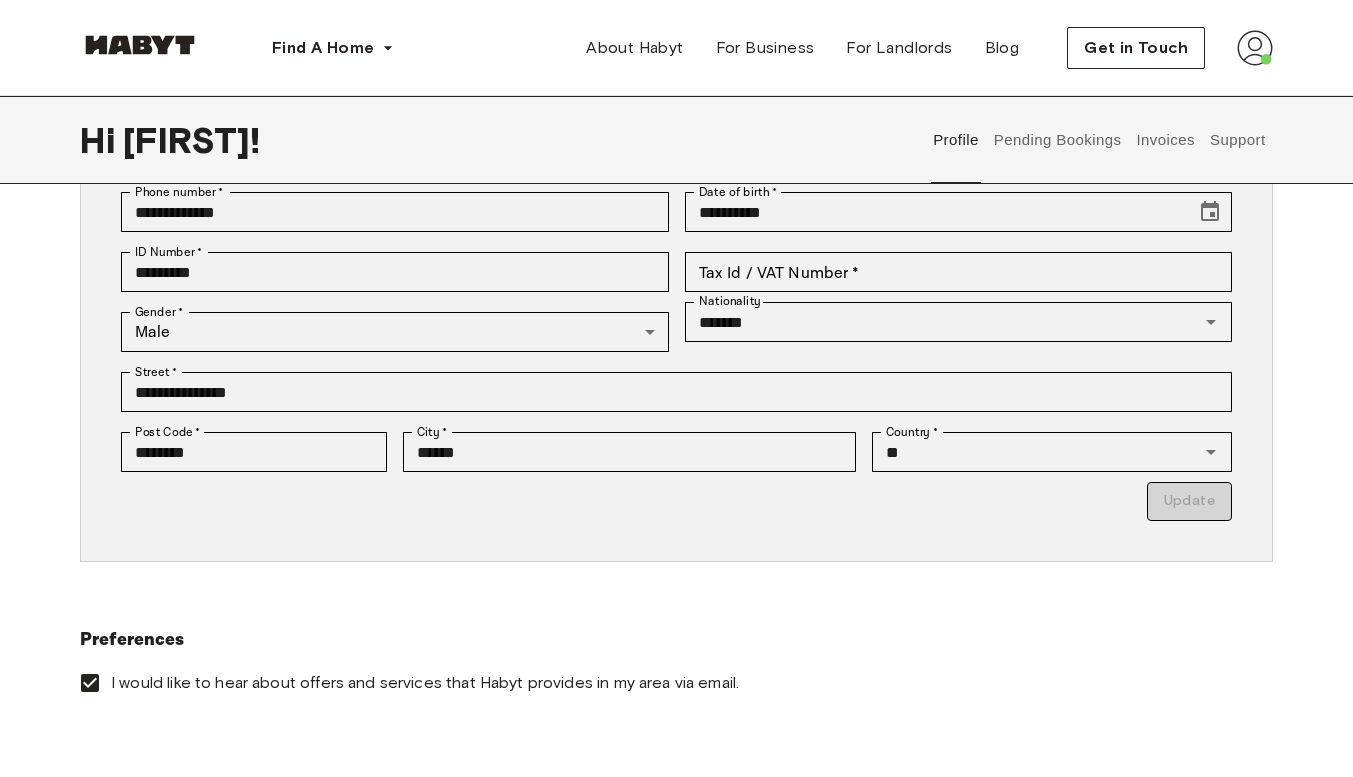 scroll, scrollTop: 0, scrollLeft: 0, axis: both 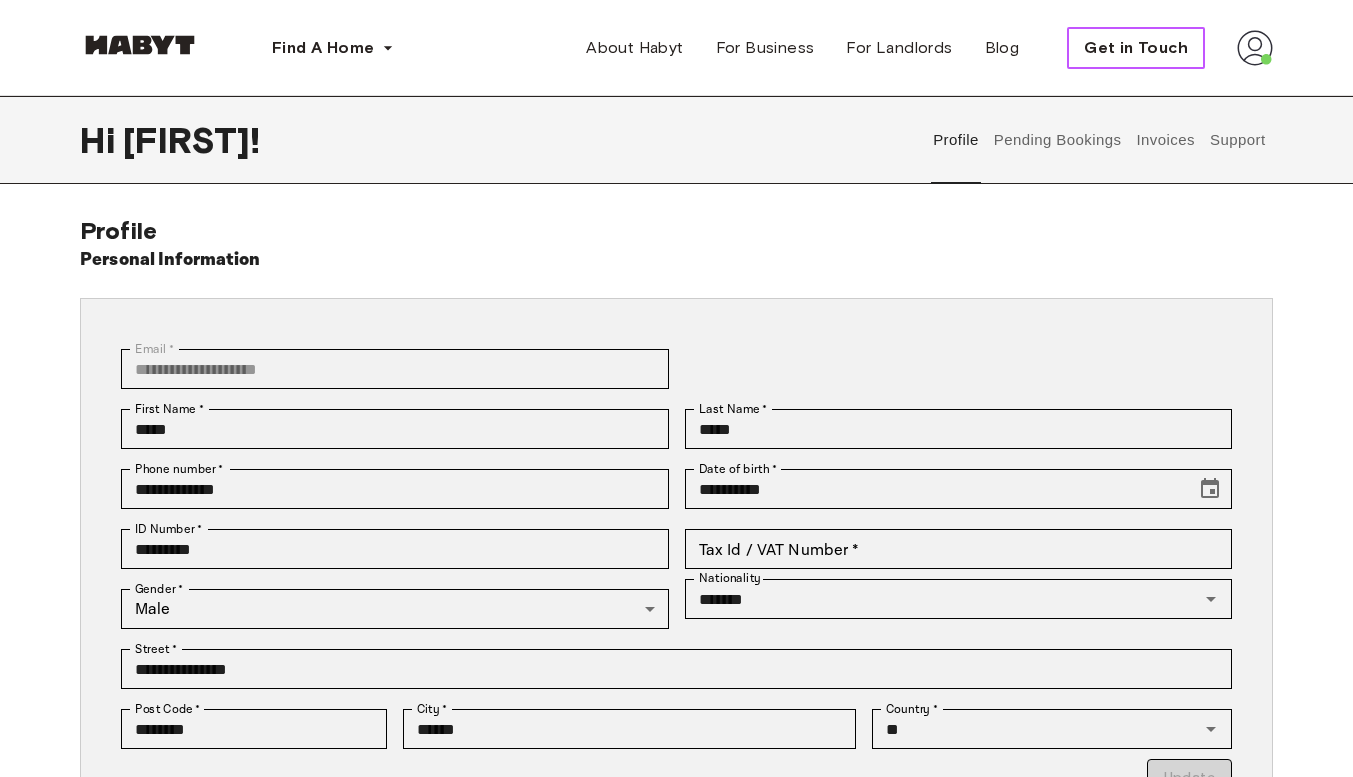 click on "Get in Touch" at bounding box center [1136, 48] 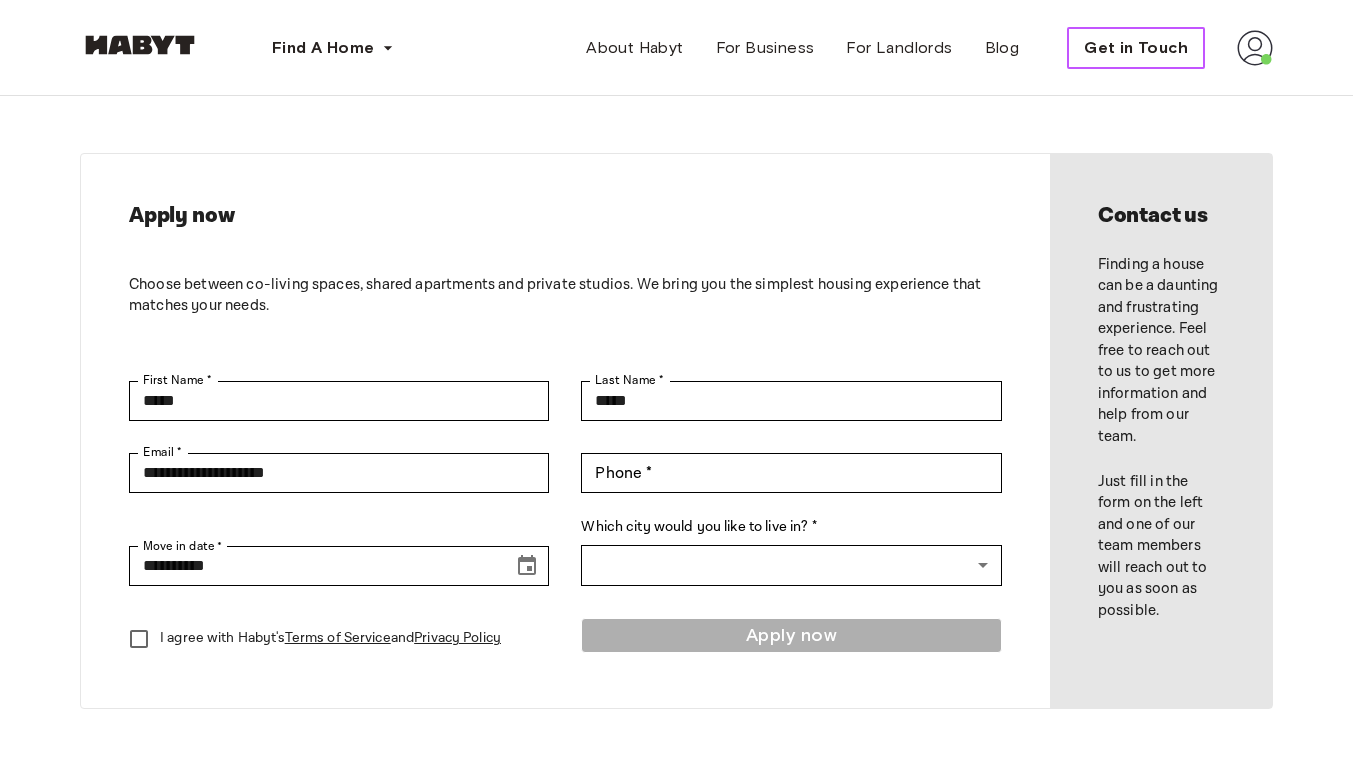 scroll, scrollTop: 0, scrollLeft: 0, axis: both 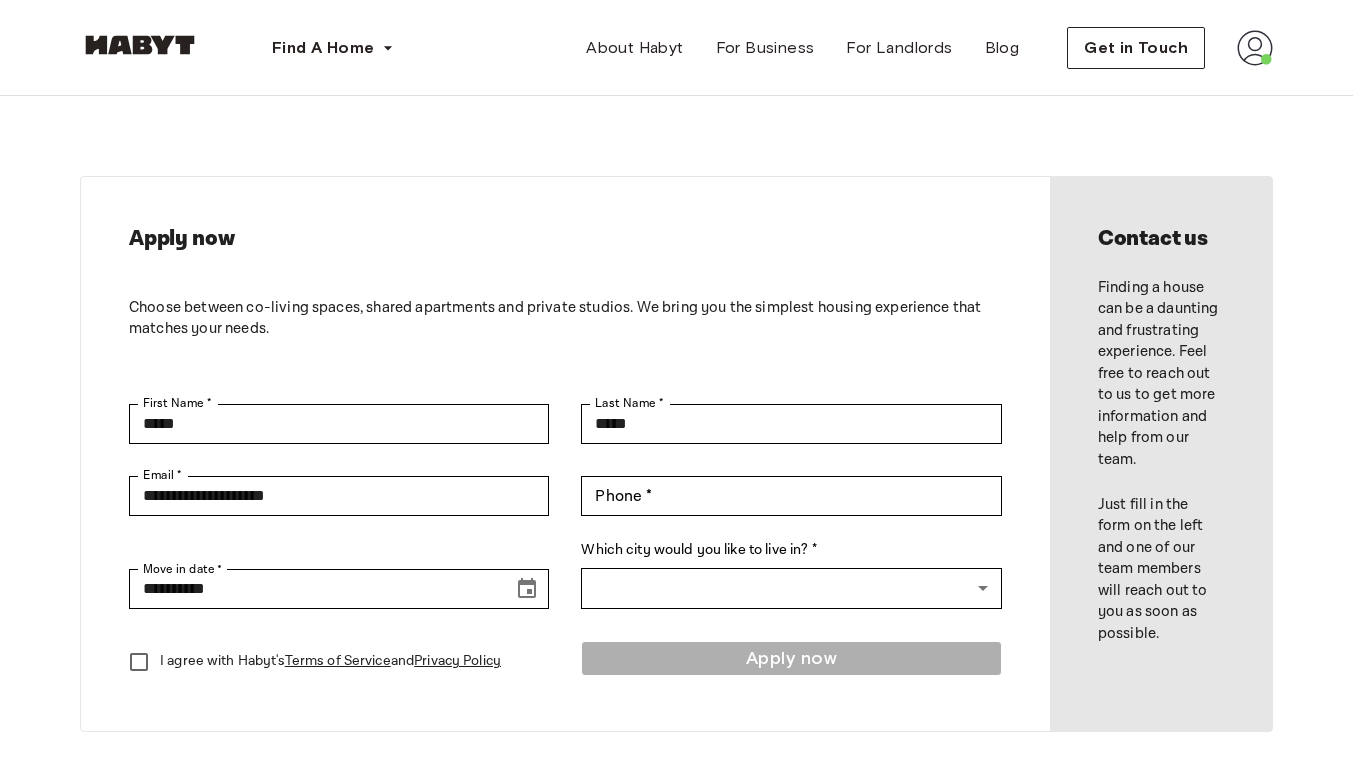 click at bounding box center (1255, 48) 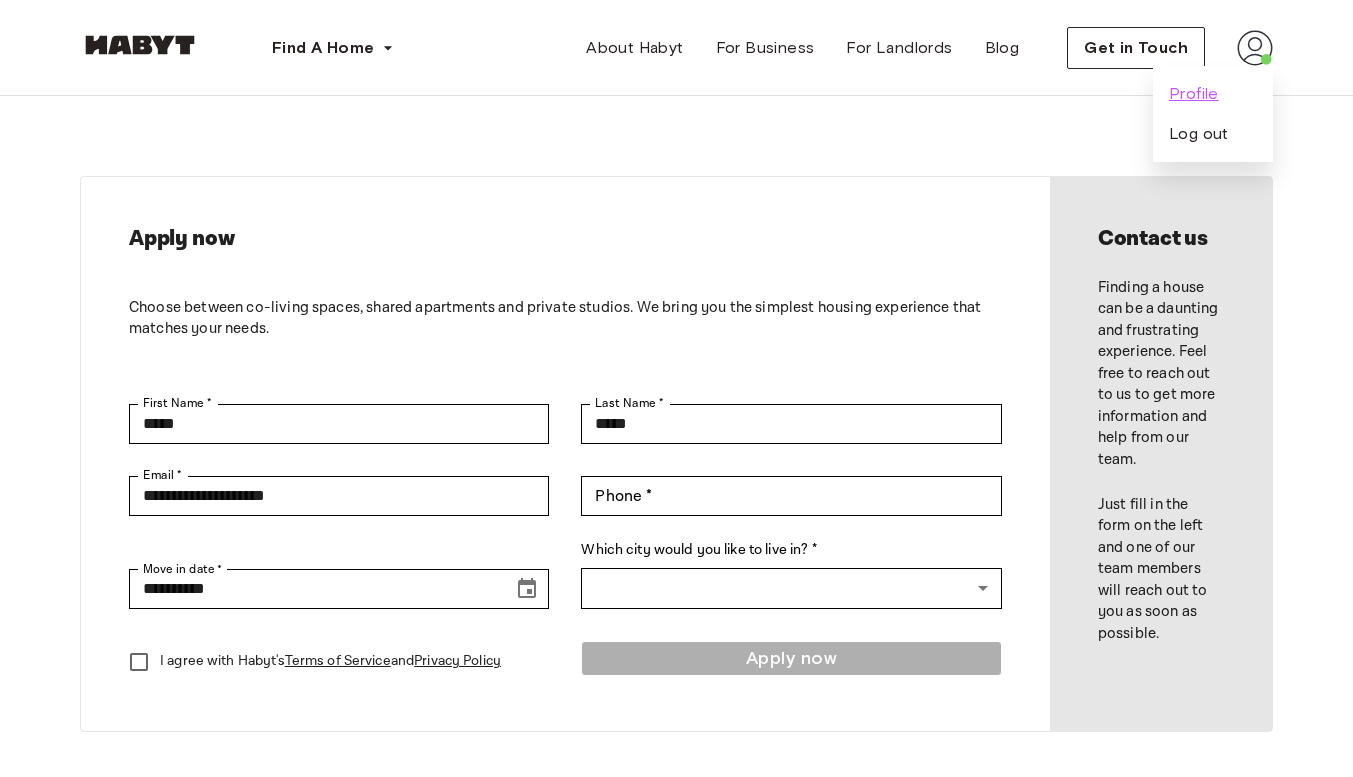 click on "Profile" at bounding box center [1194, 94] 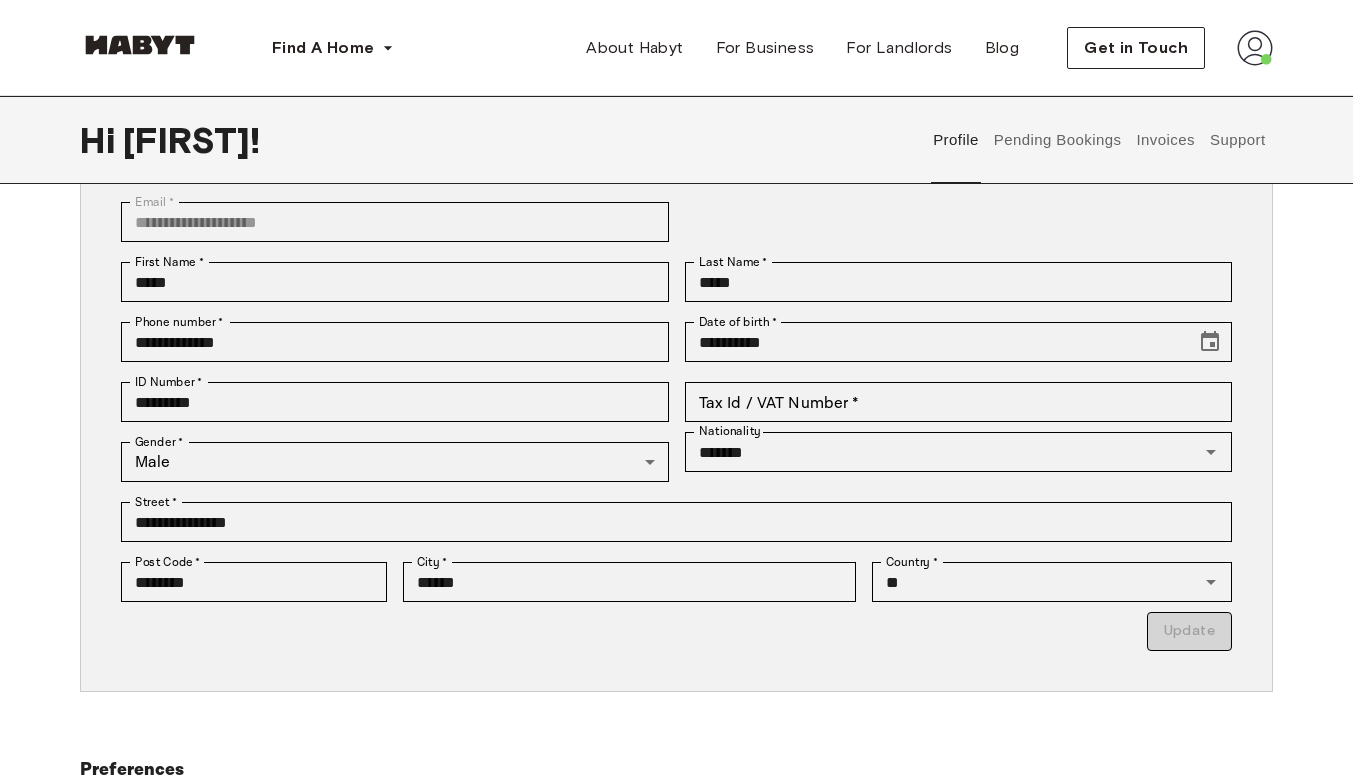 scroll, scrollTop: 200, scrollLeft: 0, axis: vertical 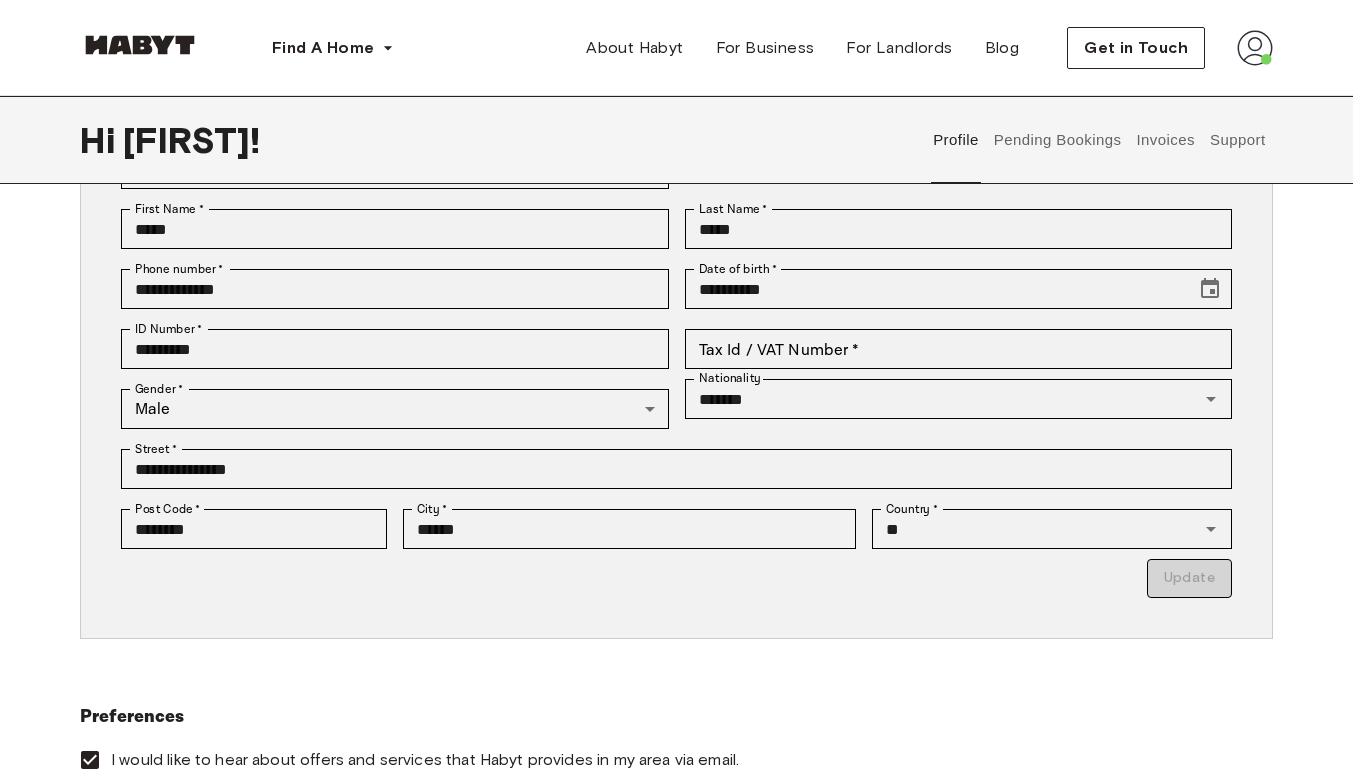 click on "Pending Bookings" at bounding box center (1057, 140) 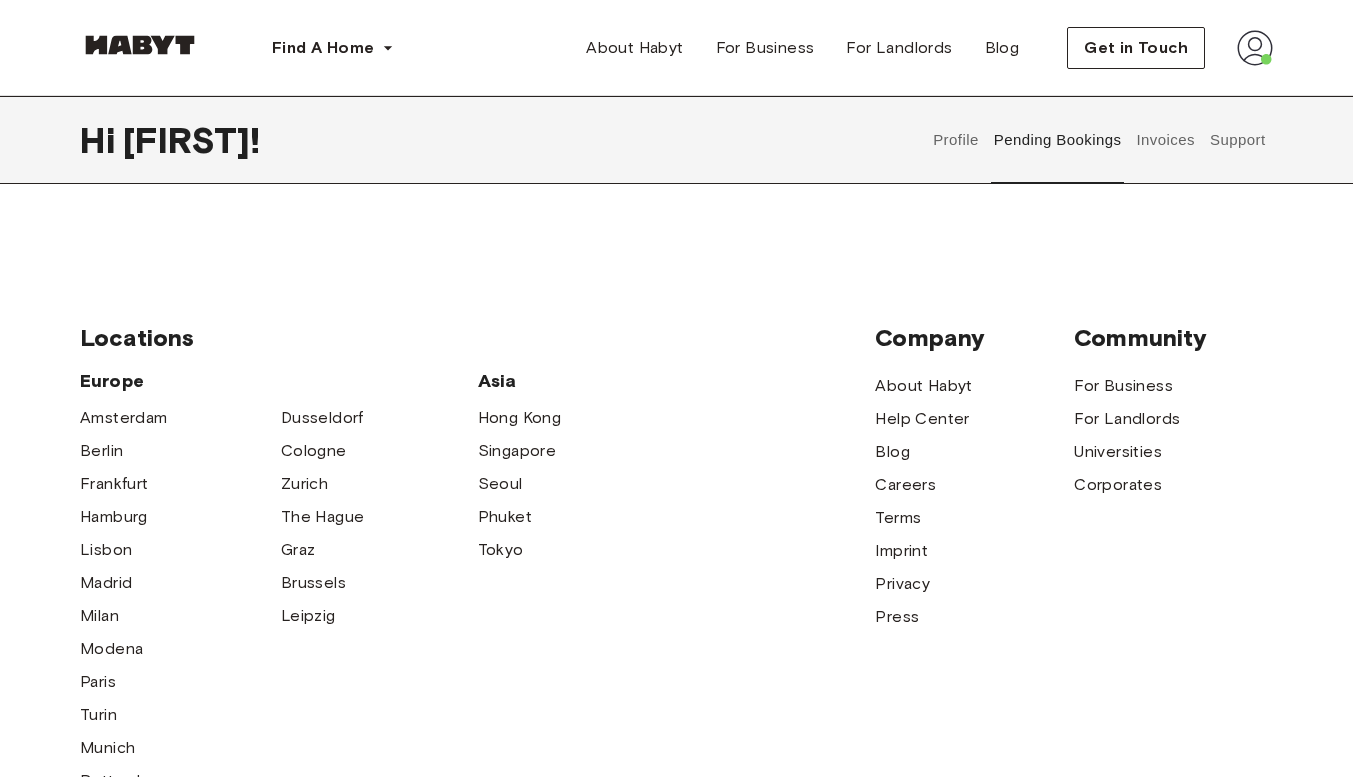click on "Invoices" at bounding box center [1165, 140] 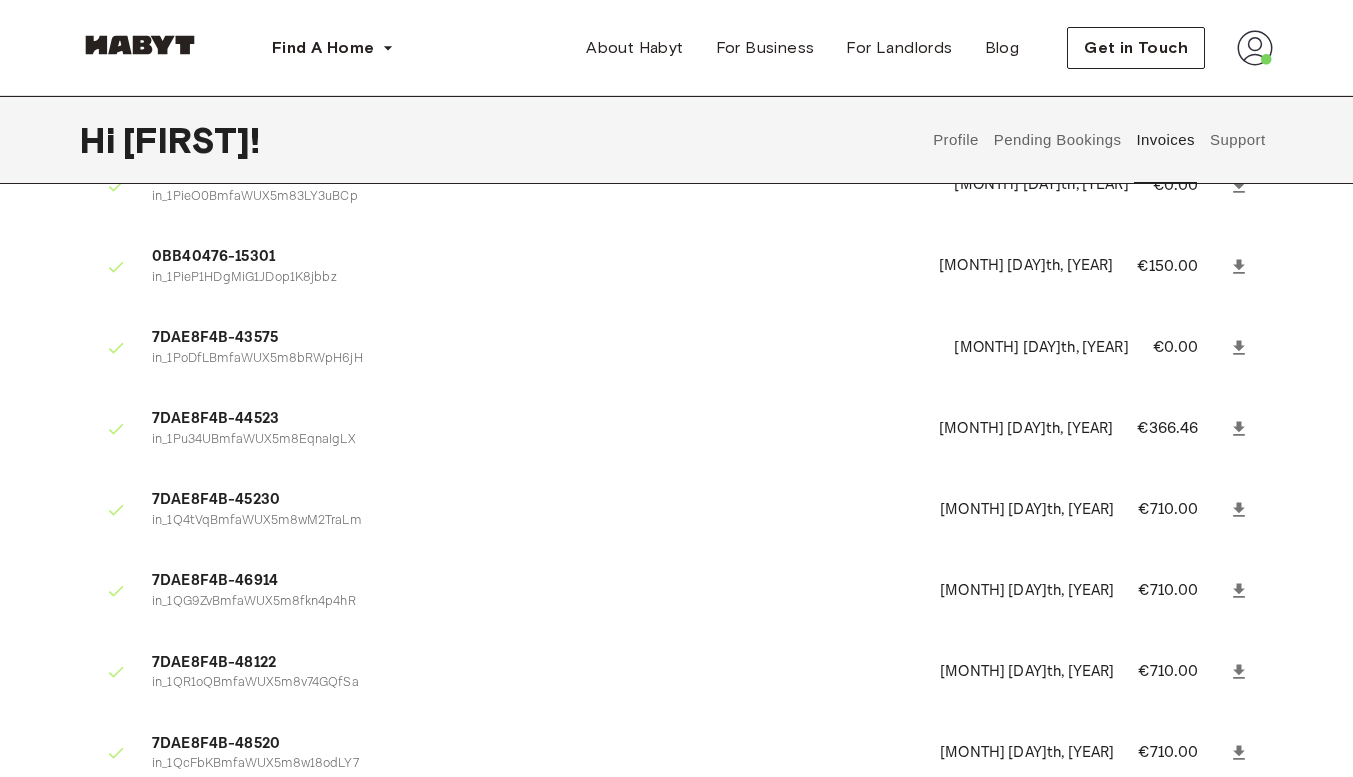 click on "Pending Bookings" at bounding box center (1057, 140) 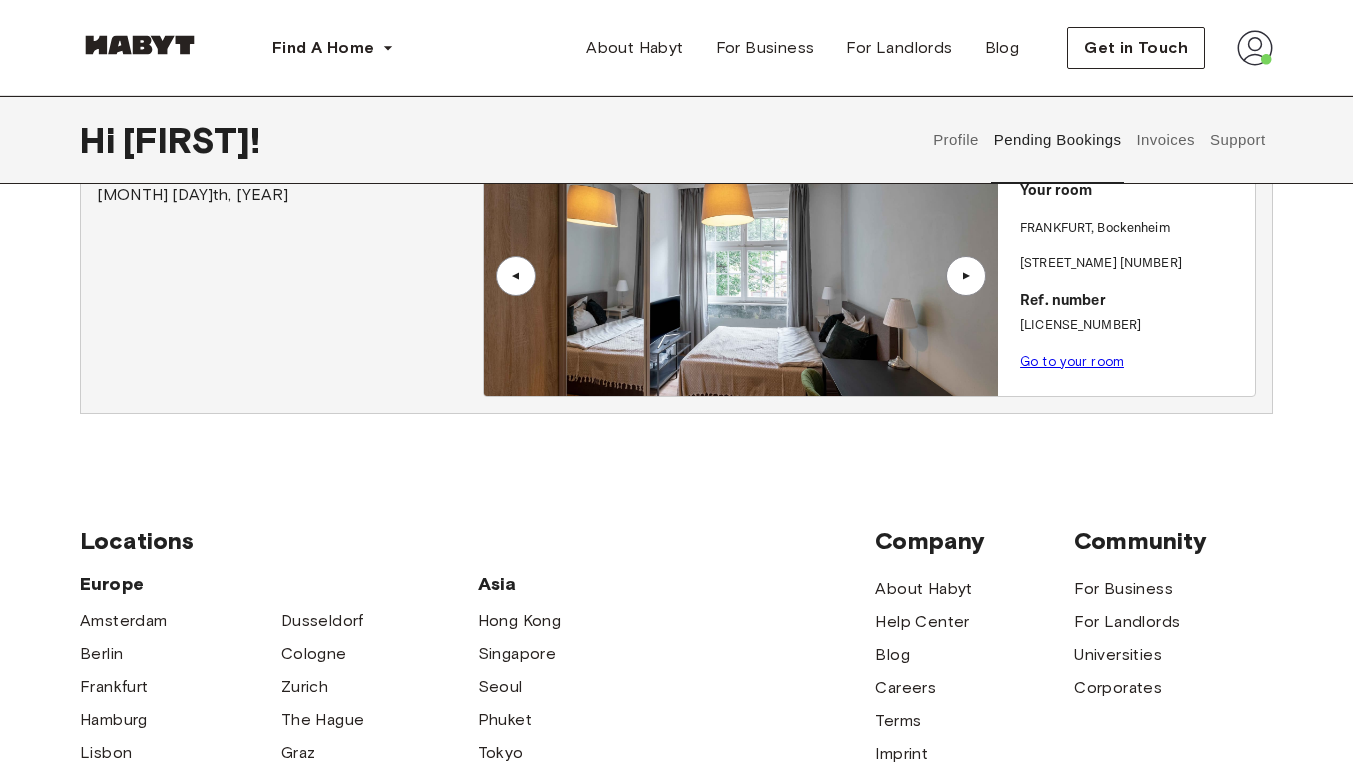 scroll, scrollTop: 100, scrollLeft: 0, axis: vertical 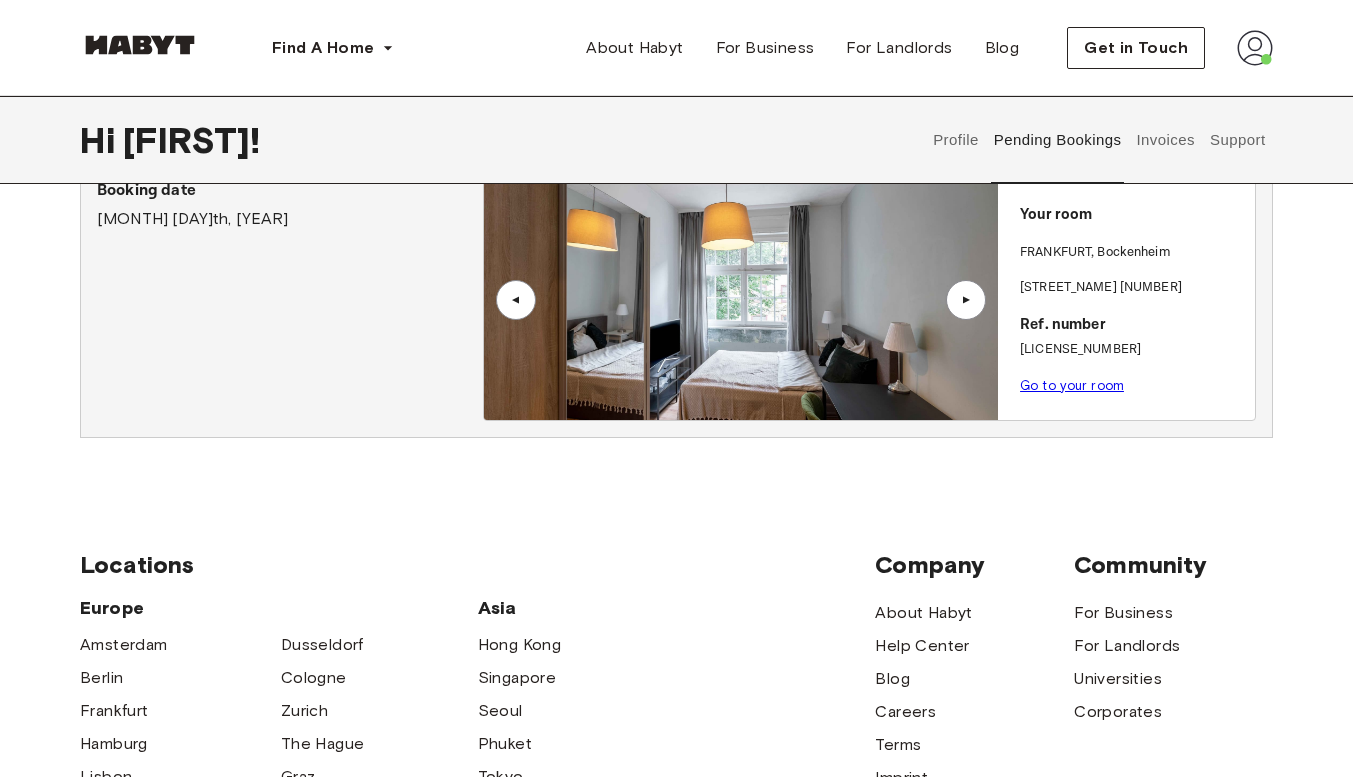 click on "Support" at bounding box center [1237, 140] 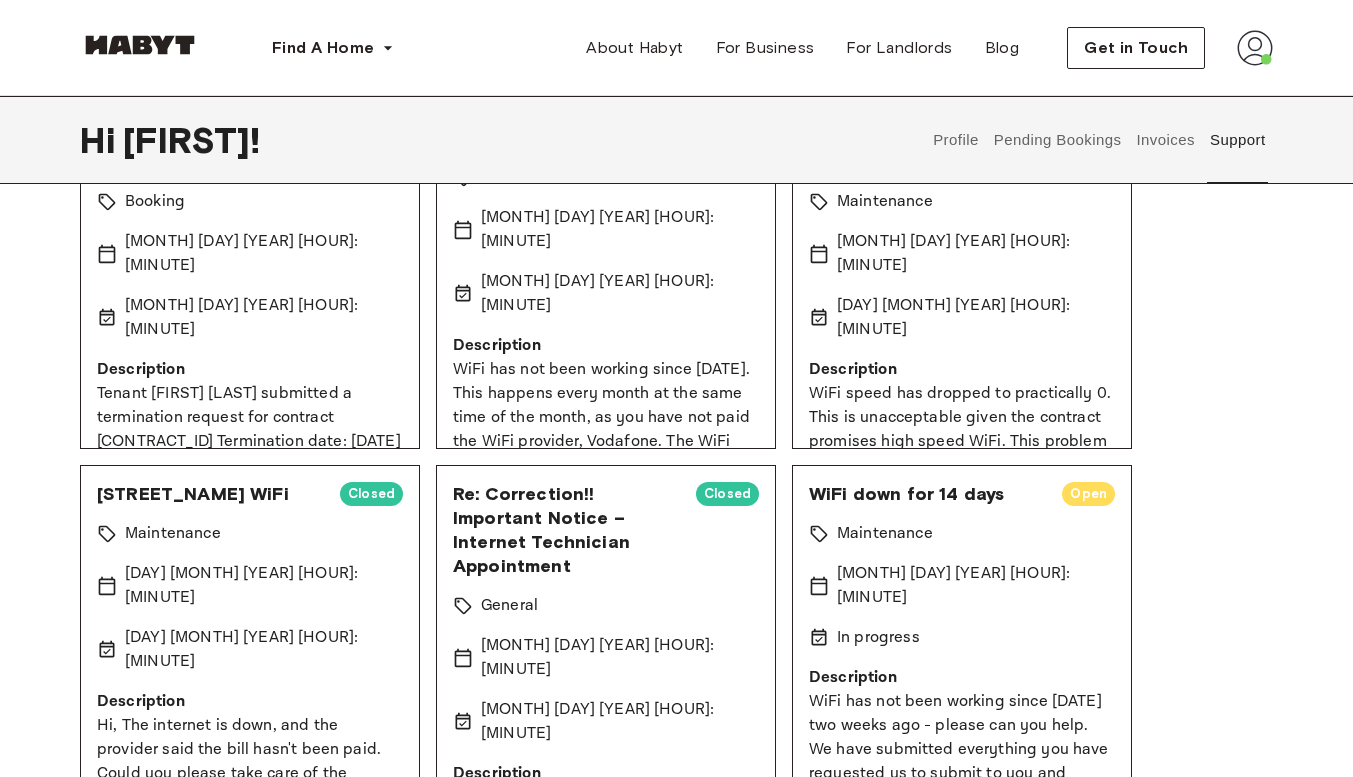 scroll, scrollTop: 600, scrollLeft: 0, axis: vertical 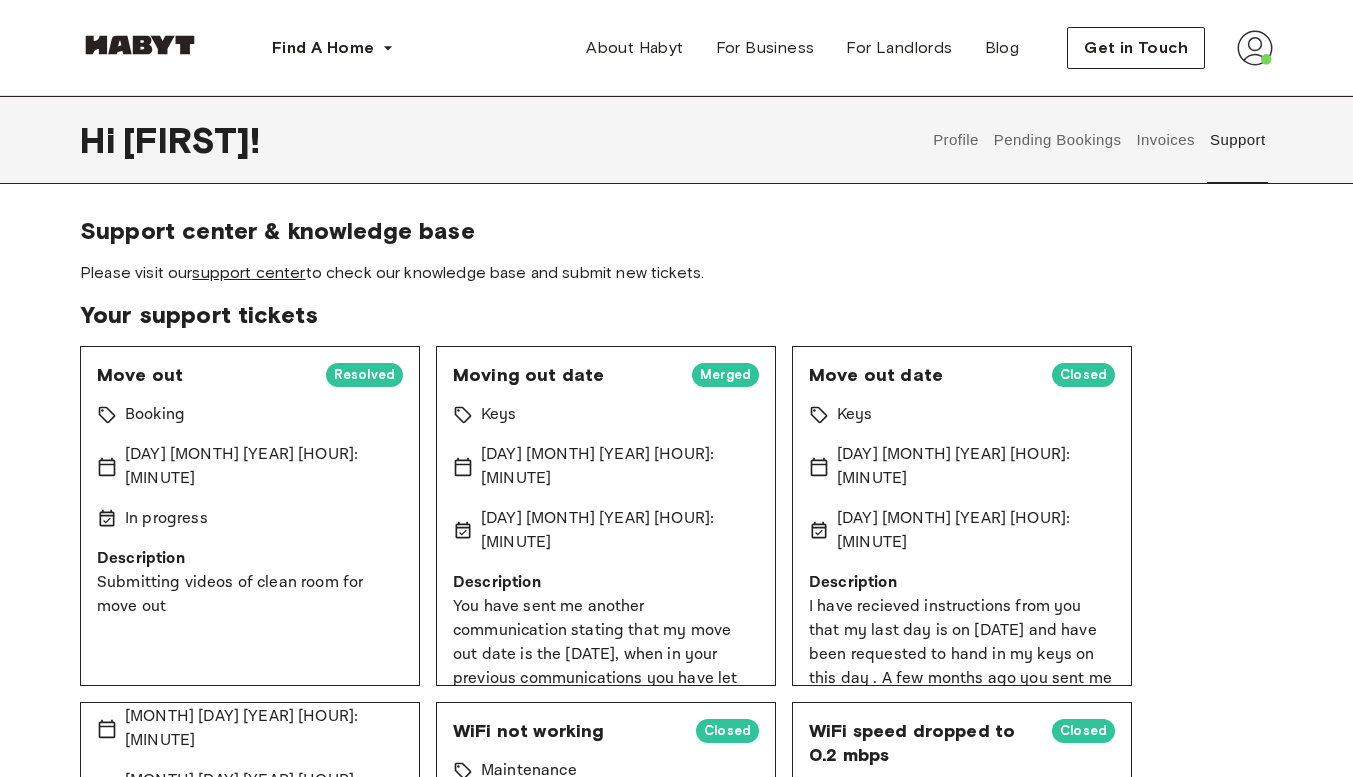 click on "support center" at bounding box center (248, 272) 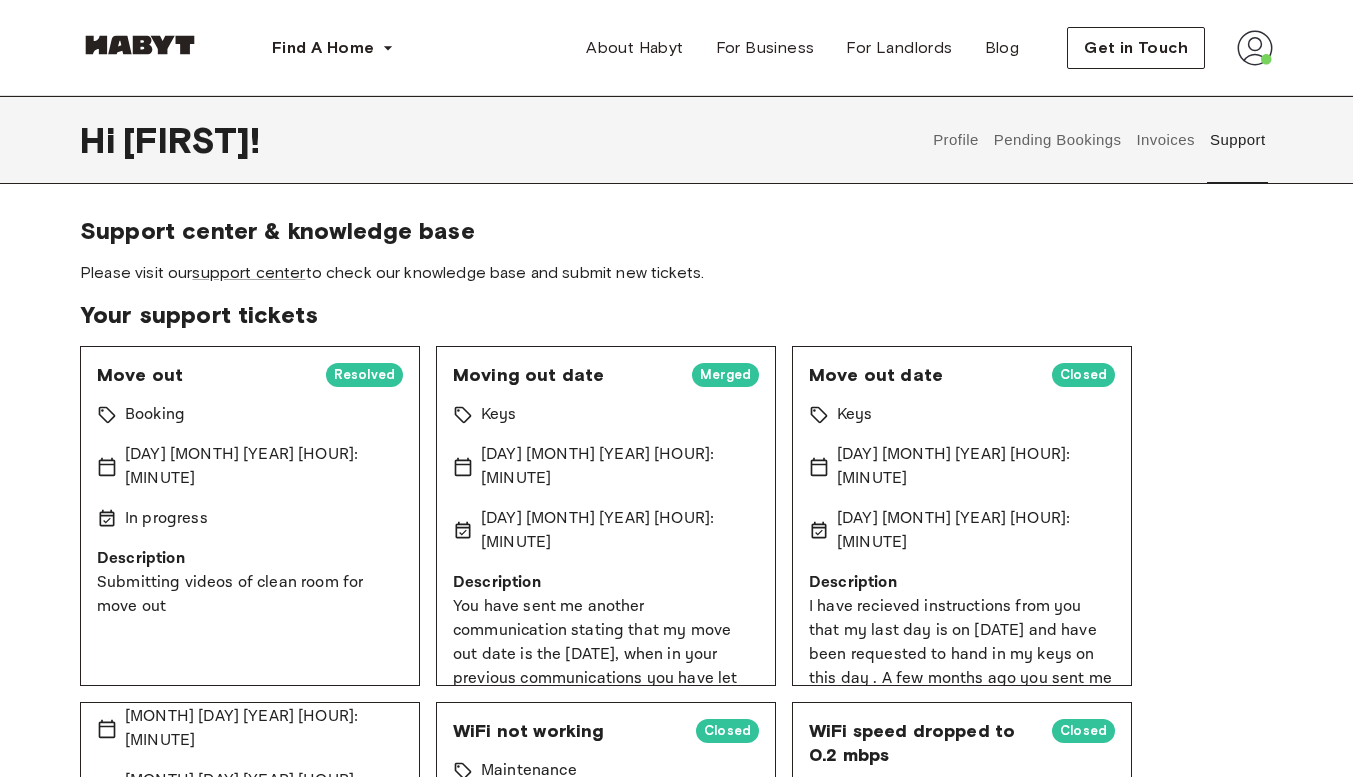 click on "Submitting videos of clean room for move out" at bounding box center (250, 595) 